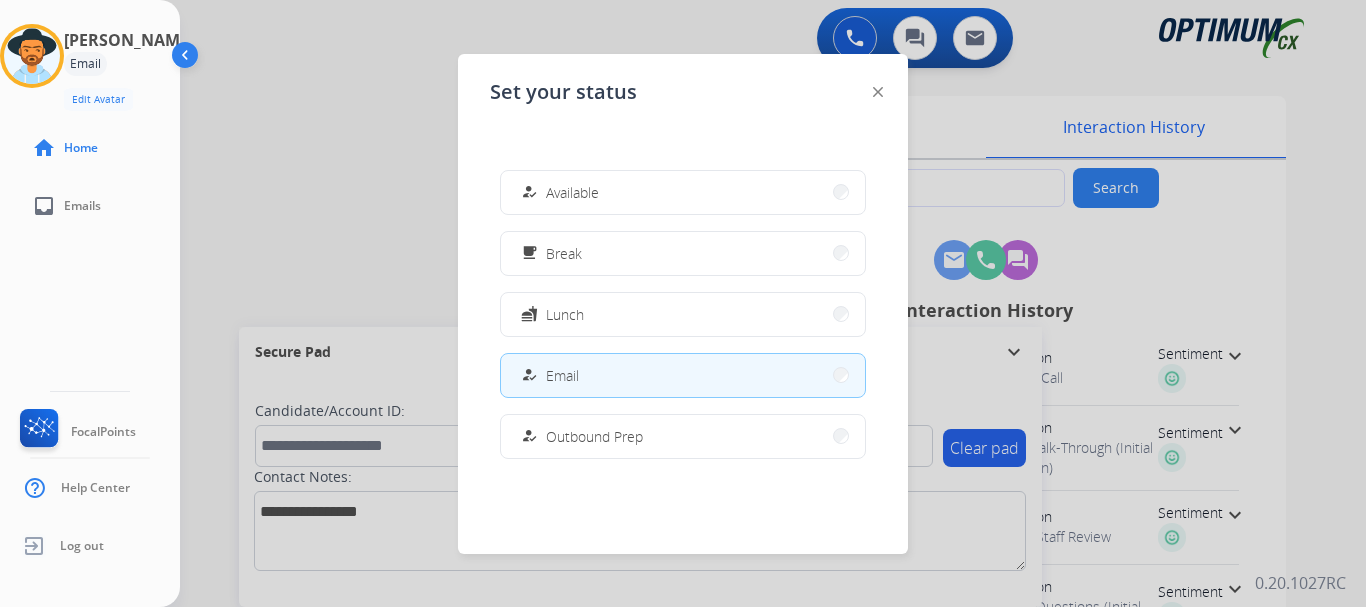 scroll, scrollTop: 0, scrollLeft: 0, axis: both 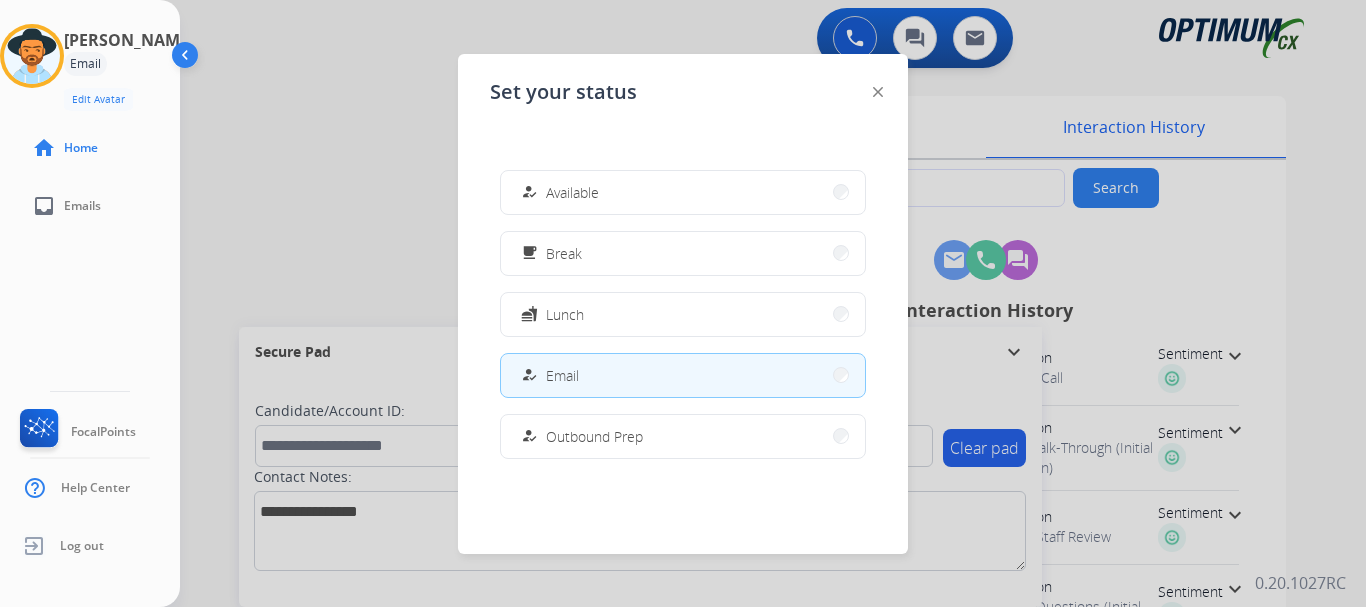 click on "how_to_reg Available" at bounding box center (683, 192) 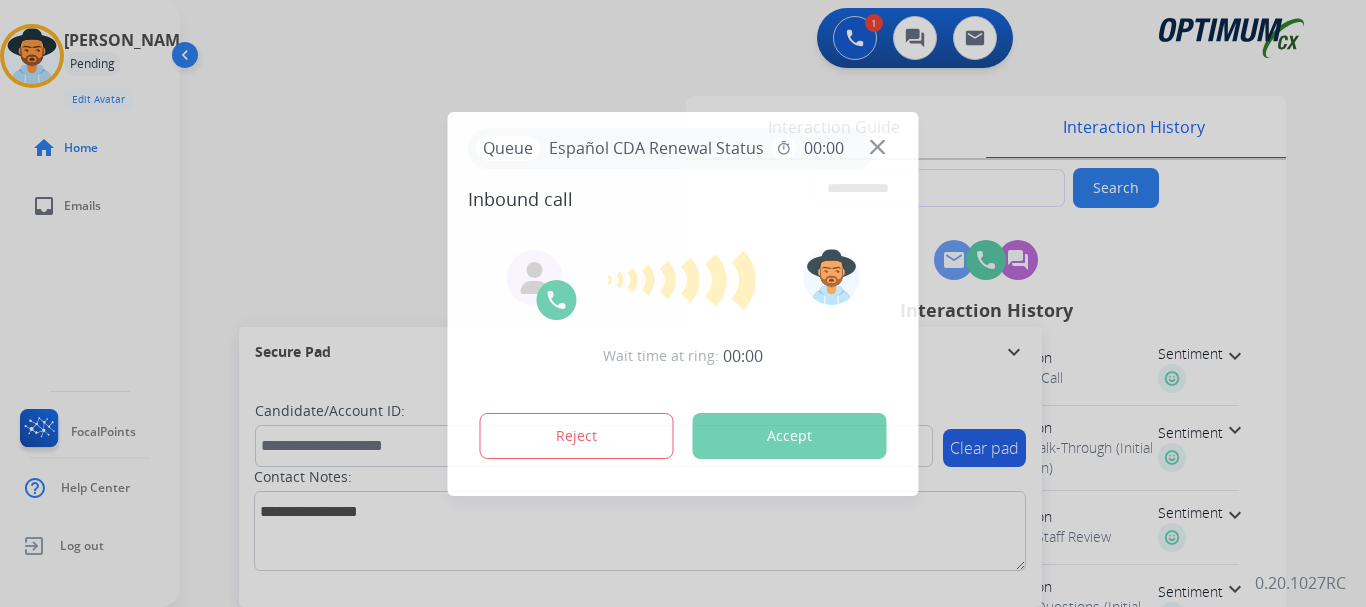 click on "Accept" at bounding box center [790, 436] 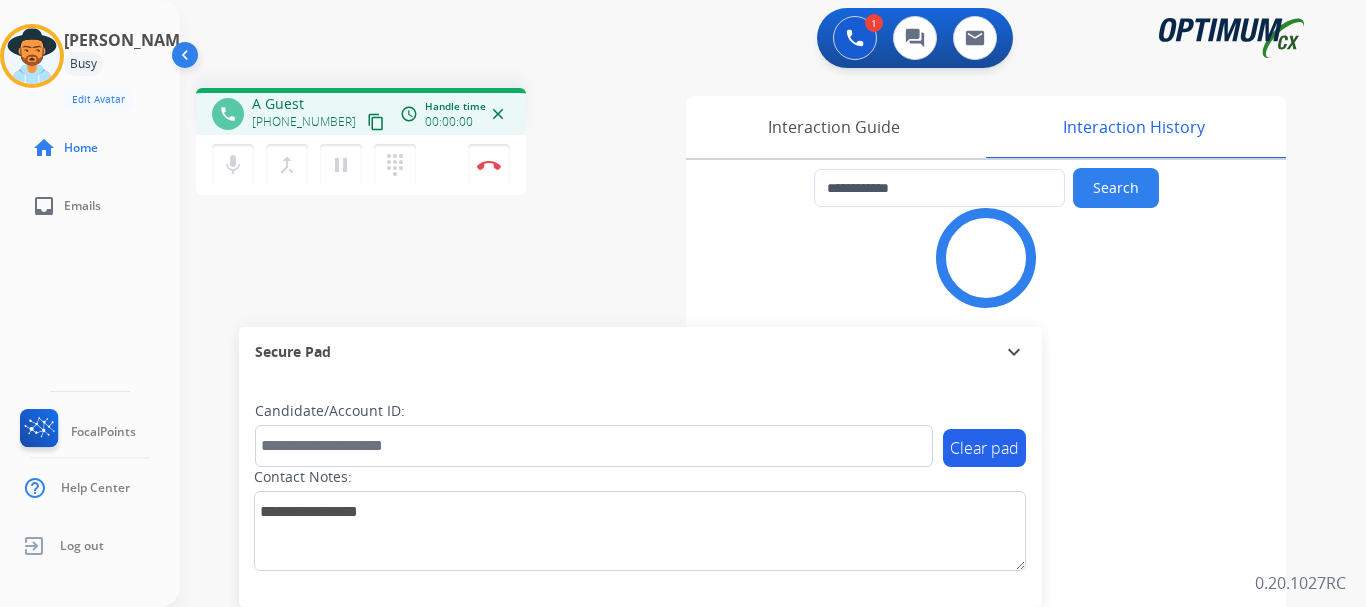 type on "**********" 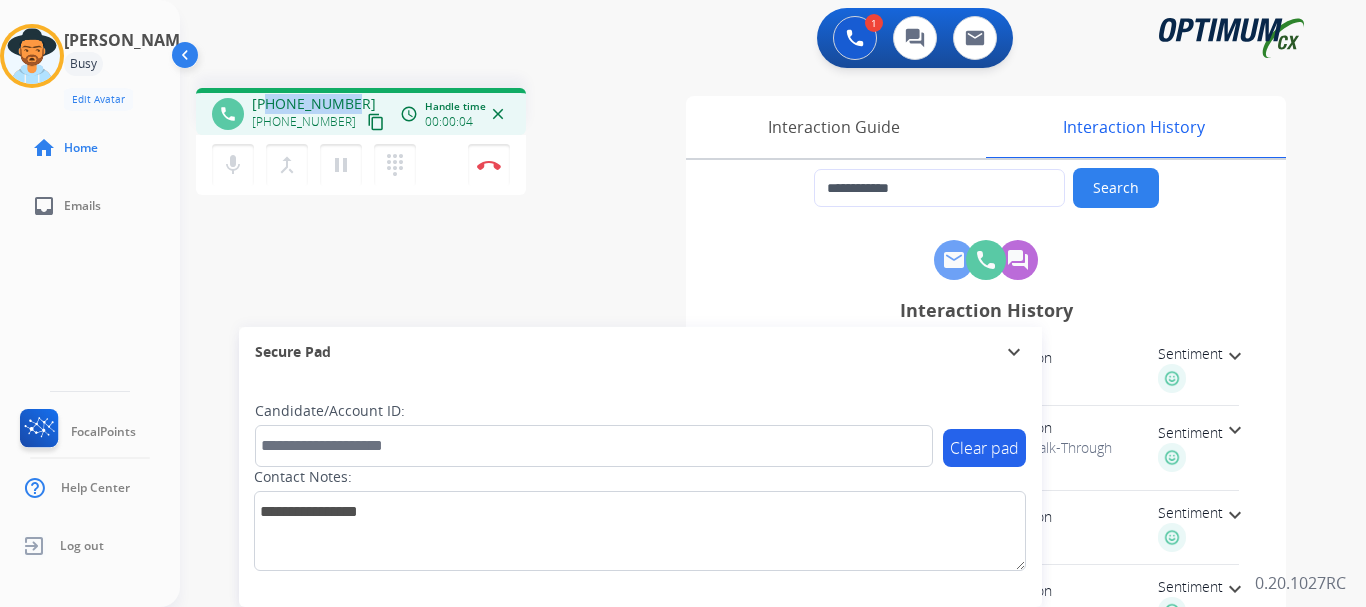 drag, startPoint x: 269, startPoint y: 106, endPoint x: 349, endPoint y: 96, distance: 80.622574 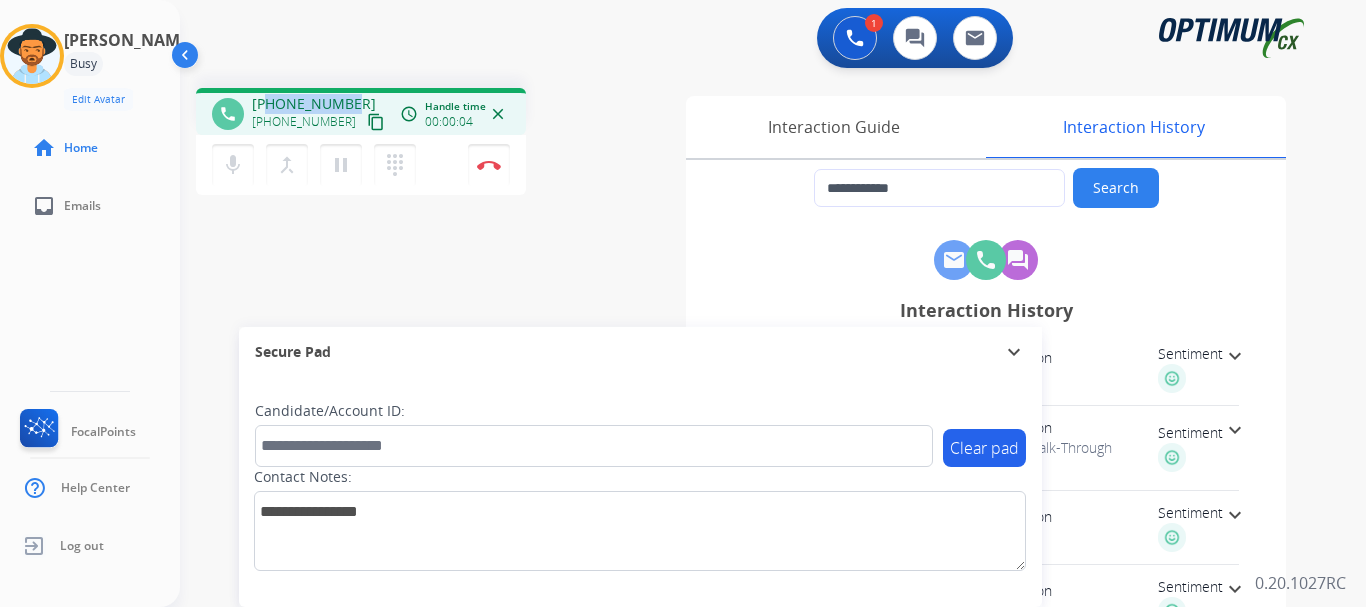 click on "[PHONE_NUMBER] [PHONE_NUMBER] content_copy" at bounding box center [320, 114] 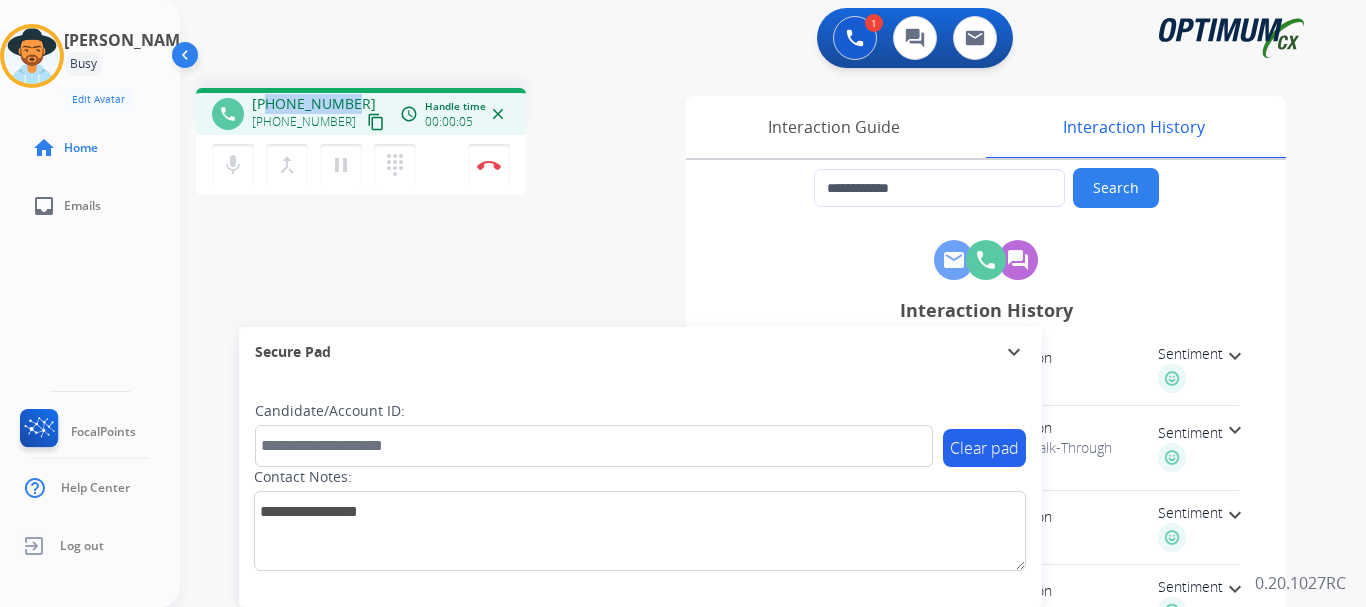 copy on "5712827076" 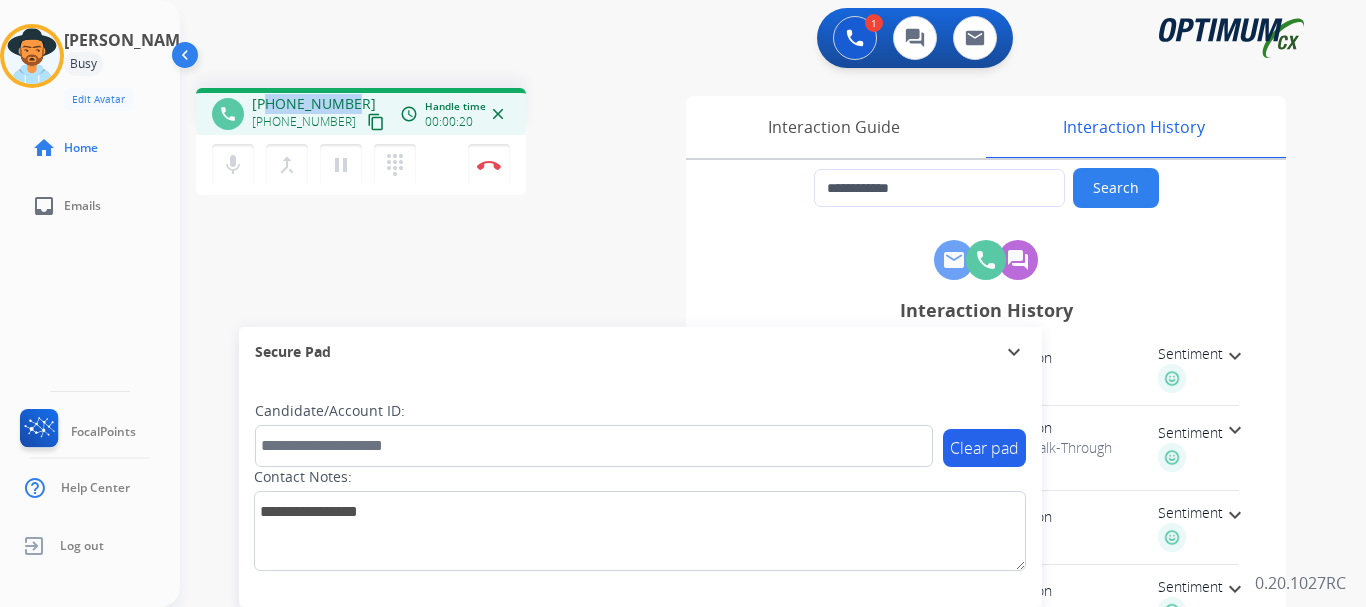 copy on "5712827076" 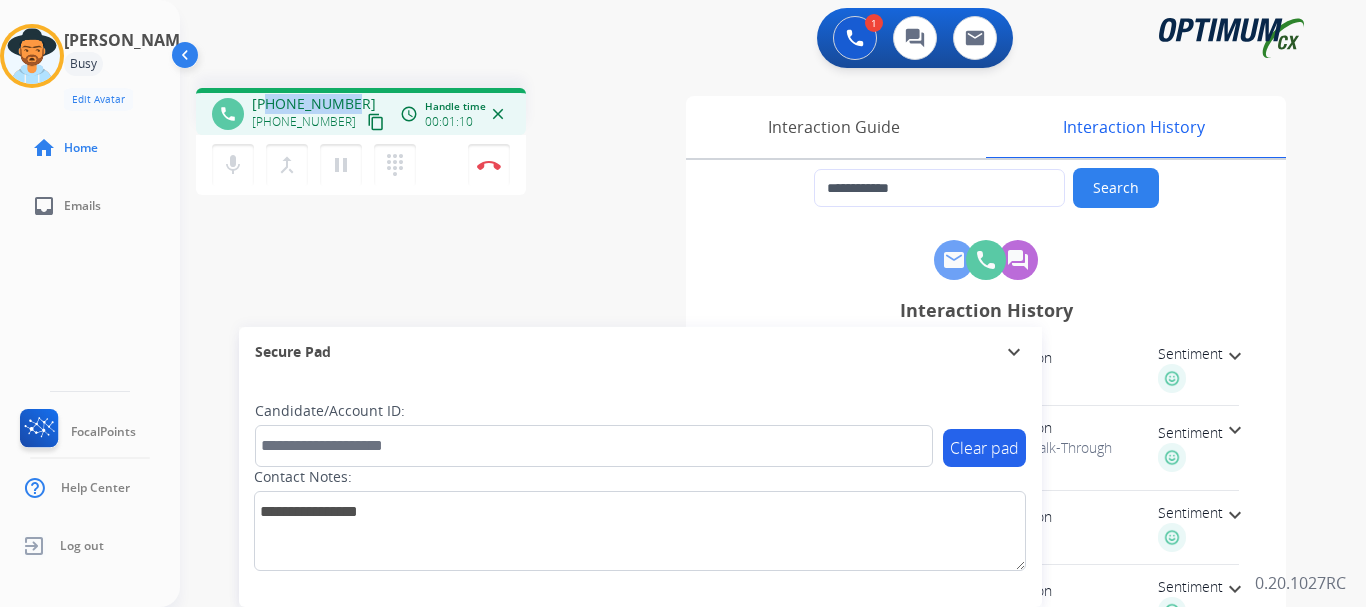 click on "pause" at bounding box center [341, 165] 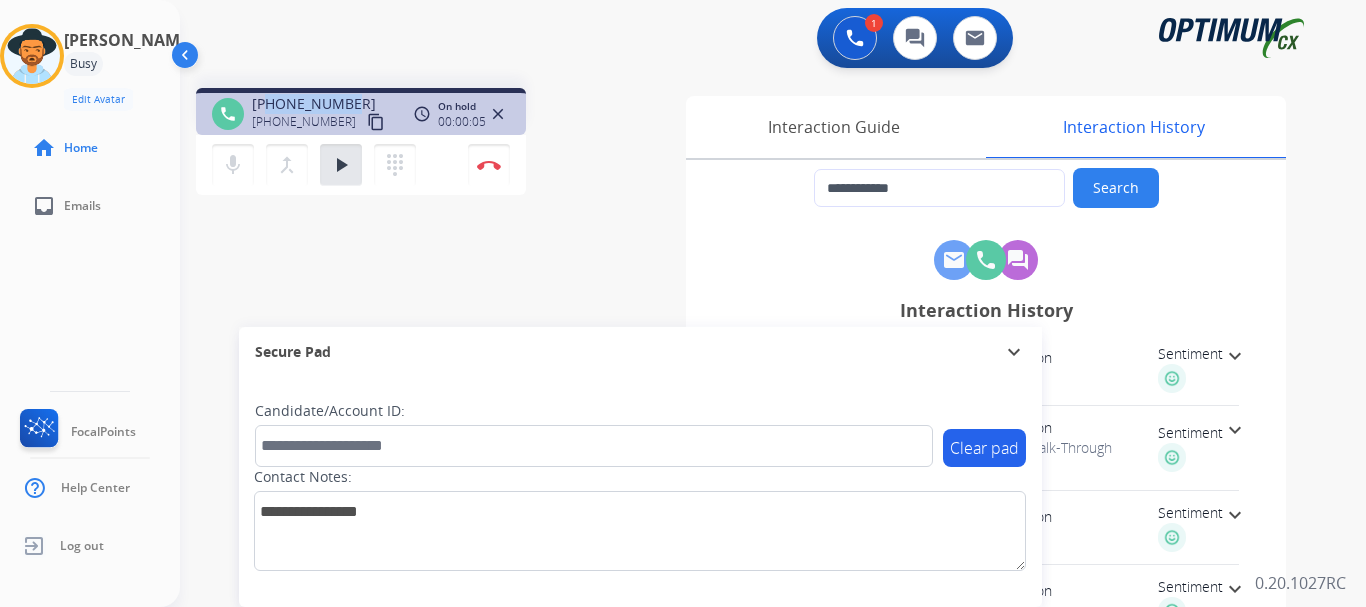 click on "play_arrow" at bounding box center (341, 165) 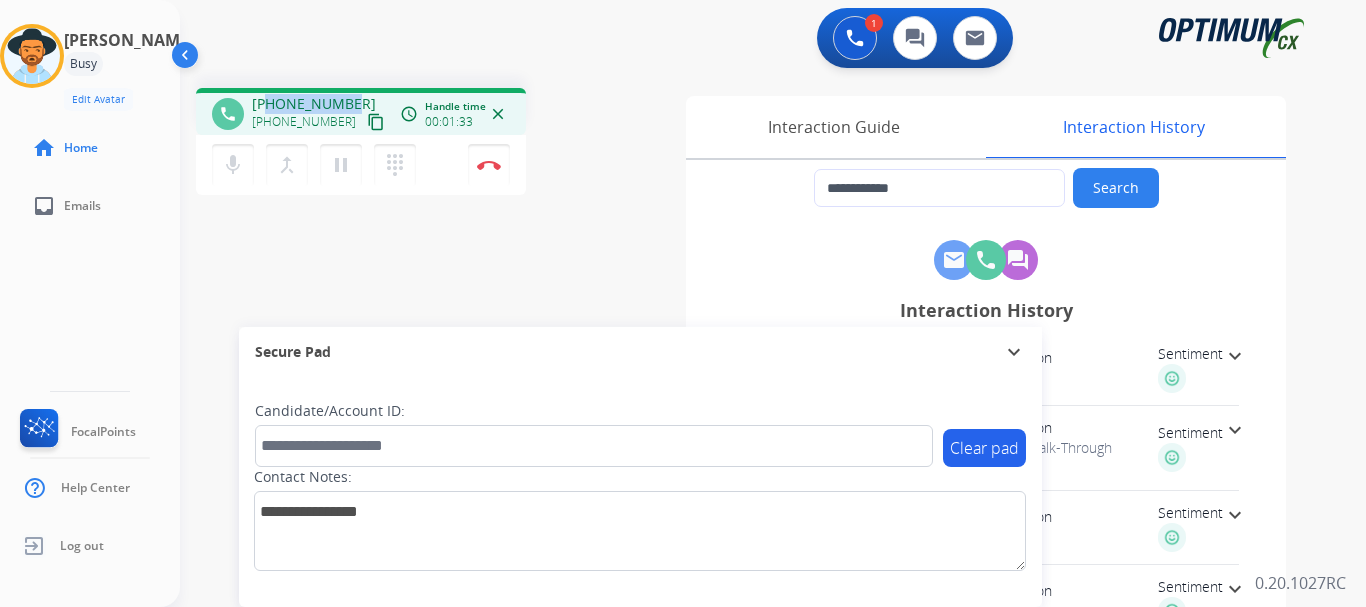 type 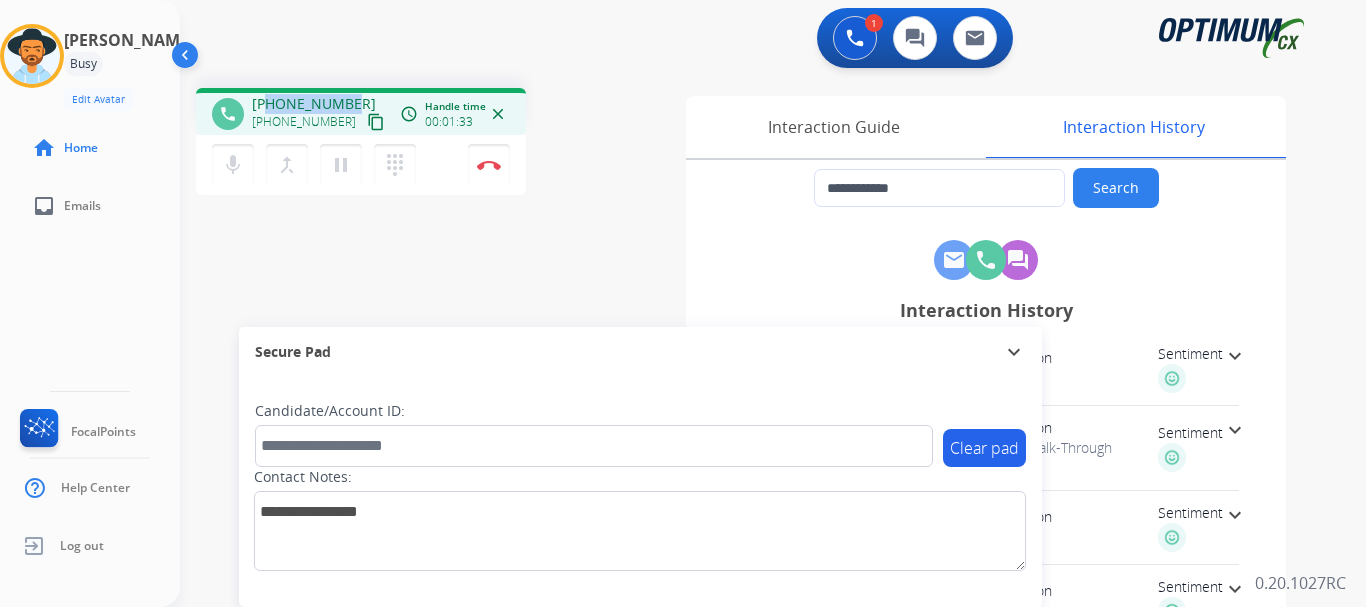 copy on "5712827076" 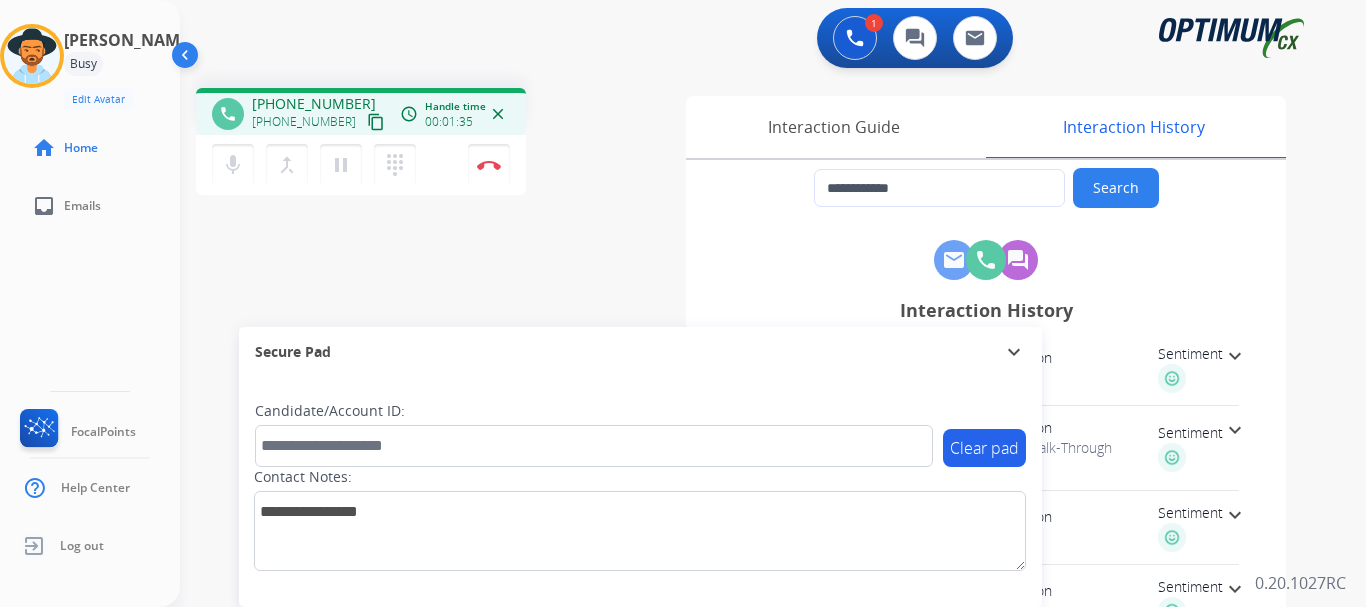 click on "mic Mute merge_type Bridge pause Hold dialpad Dialpad Disconnect" at bounding box center (361, 165) 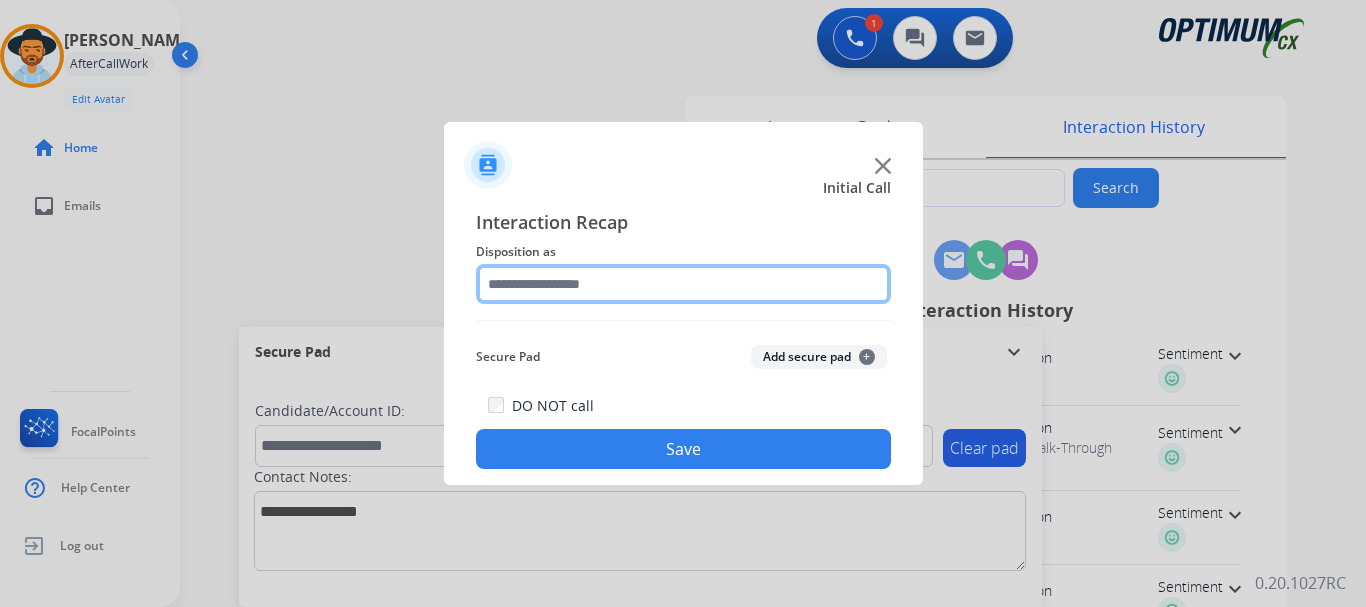 click 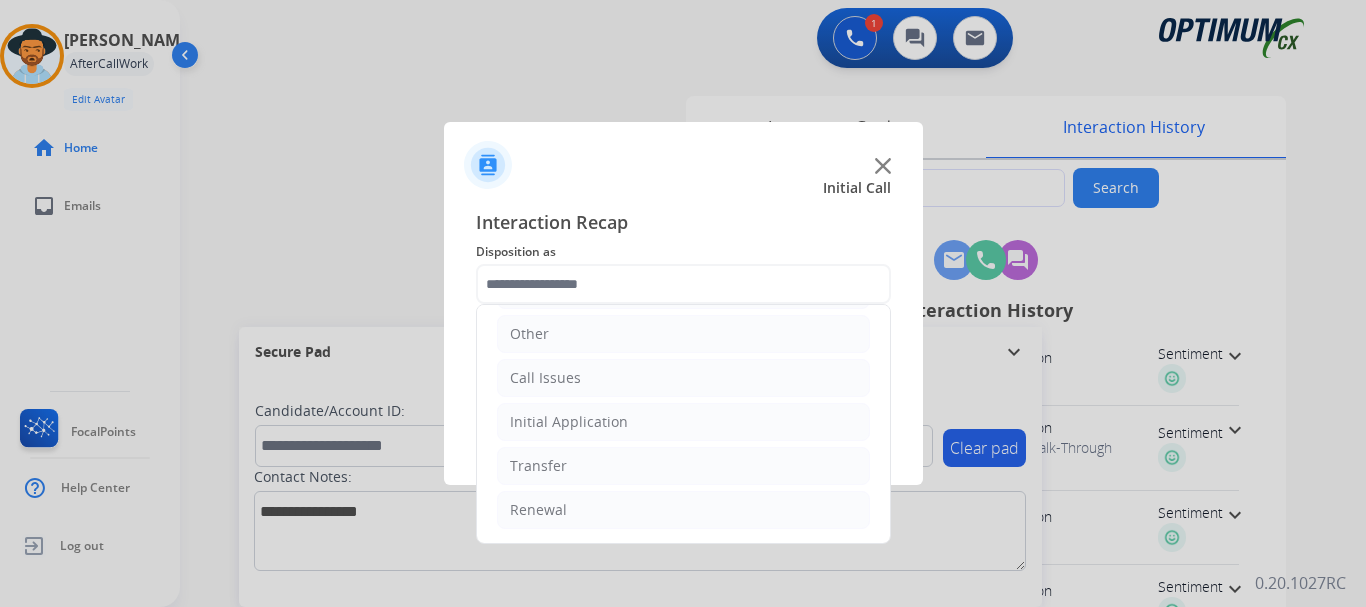 click on "Call Issues" 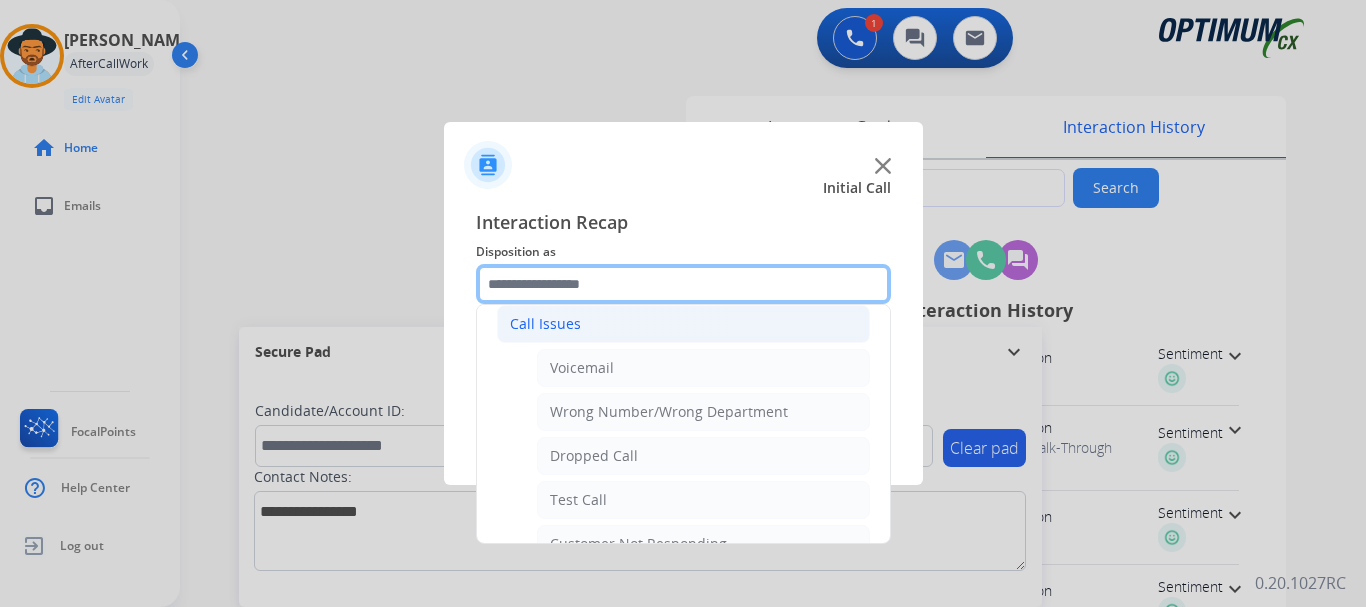 scroll, scrollTop: 219, scrollLeft: 0, axis: vertical 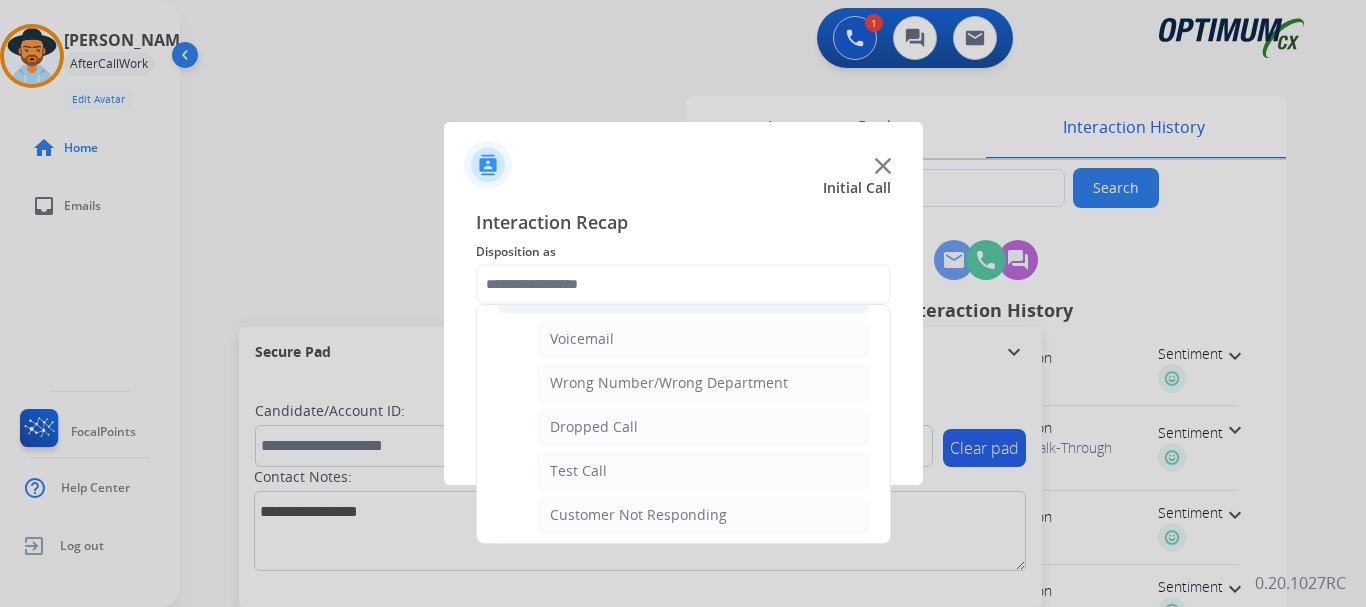 click on "Customer Not Responding" 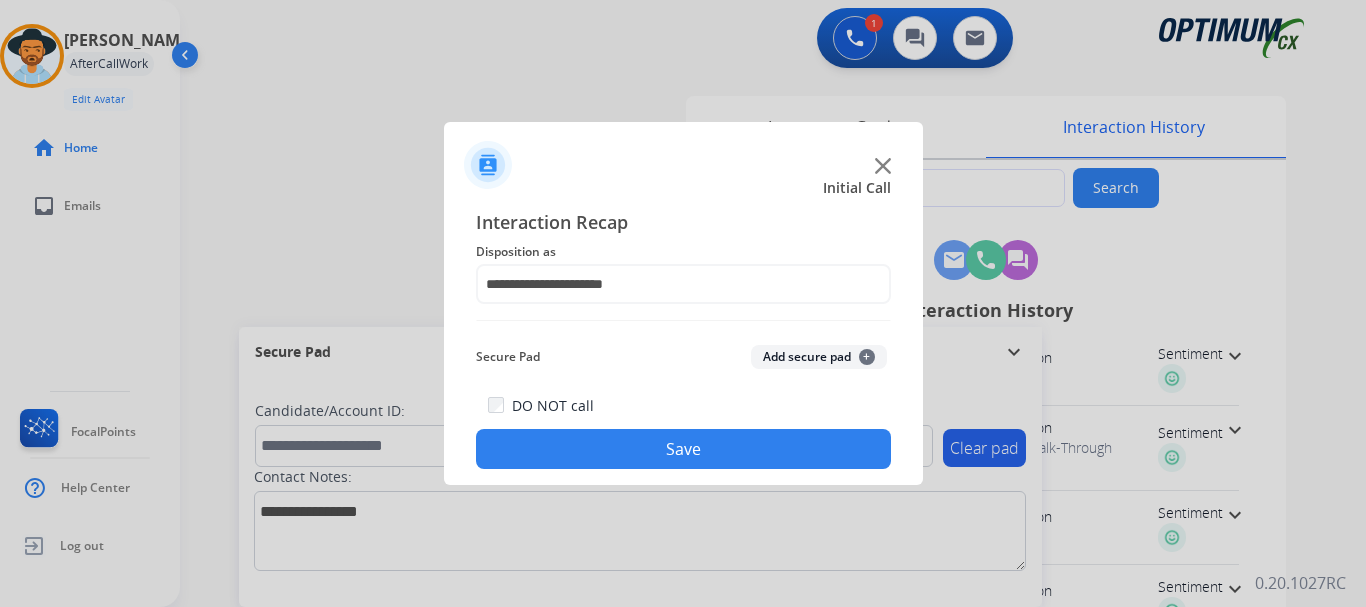 click on "Save" 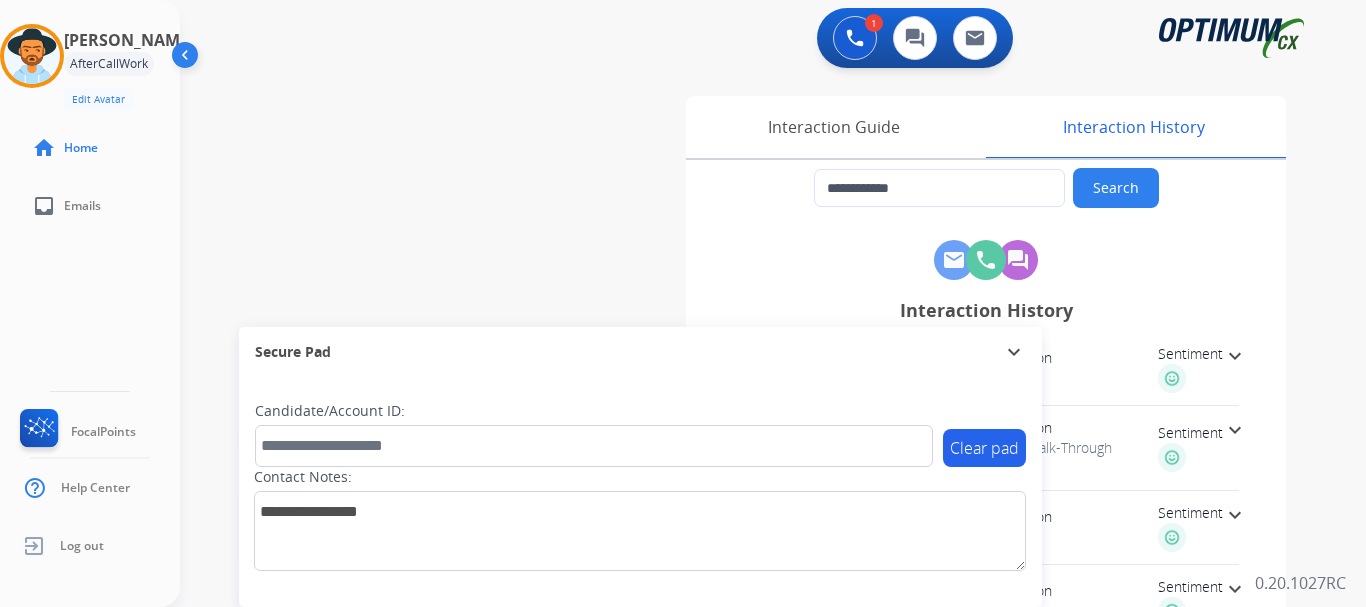click on "**********" at bounding box center (749, 489) 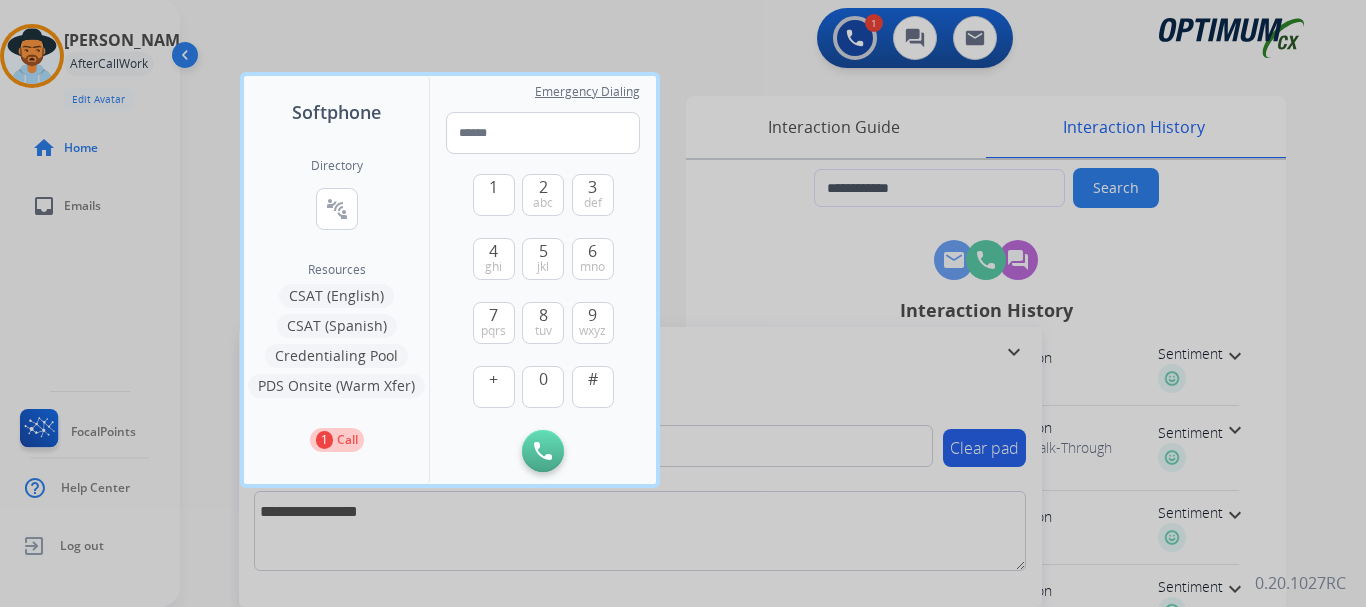 click at bounding box center [683, 303] 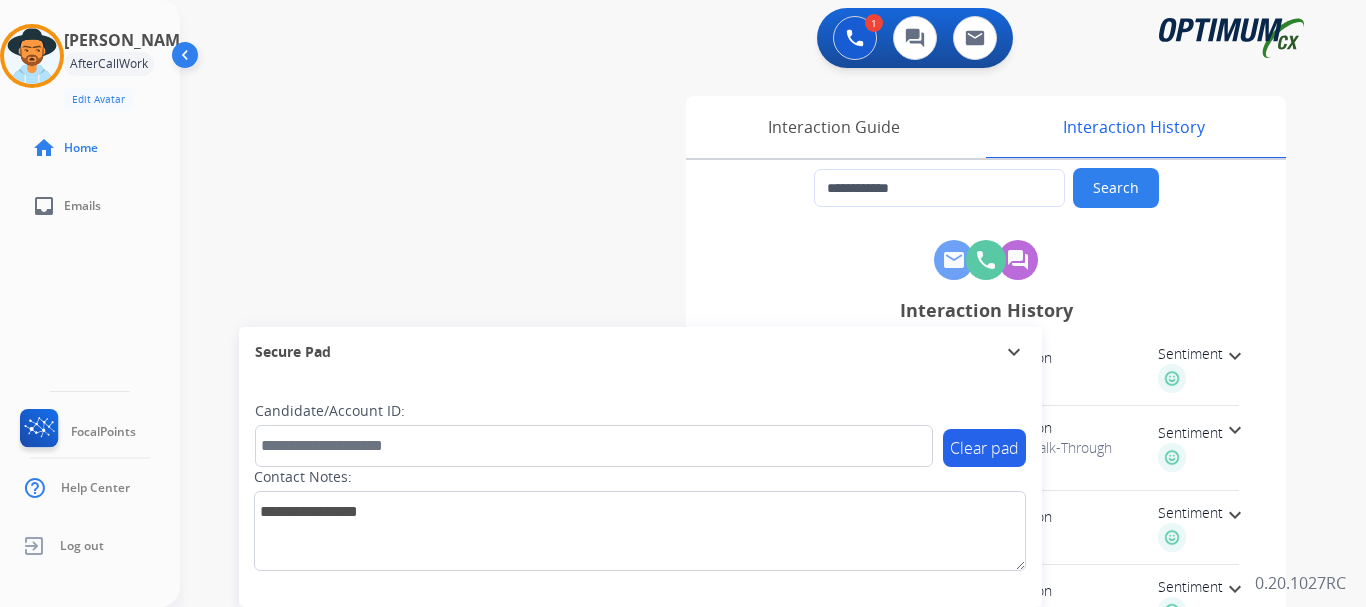 click at bounding box center [32, 56] 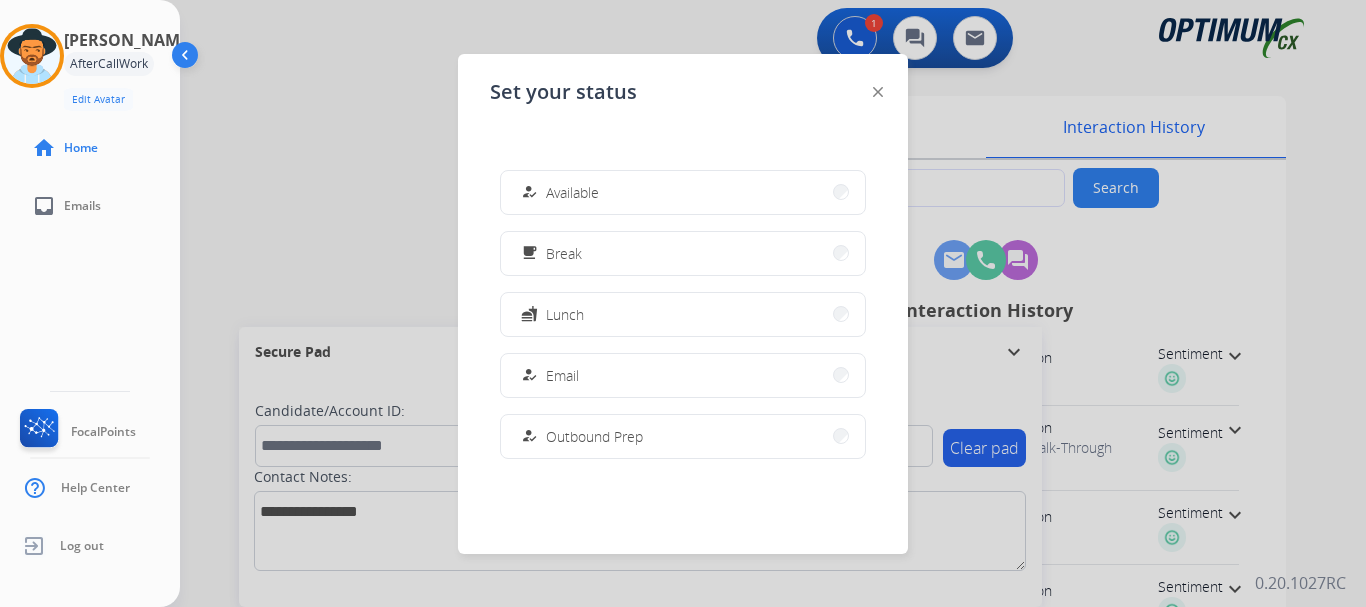 click on "Available" at bounding box center (572, 192) 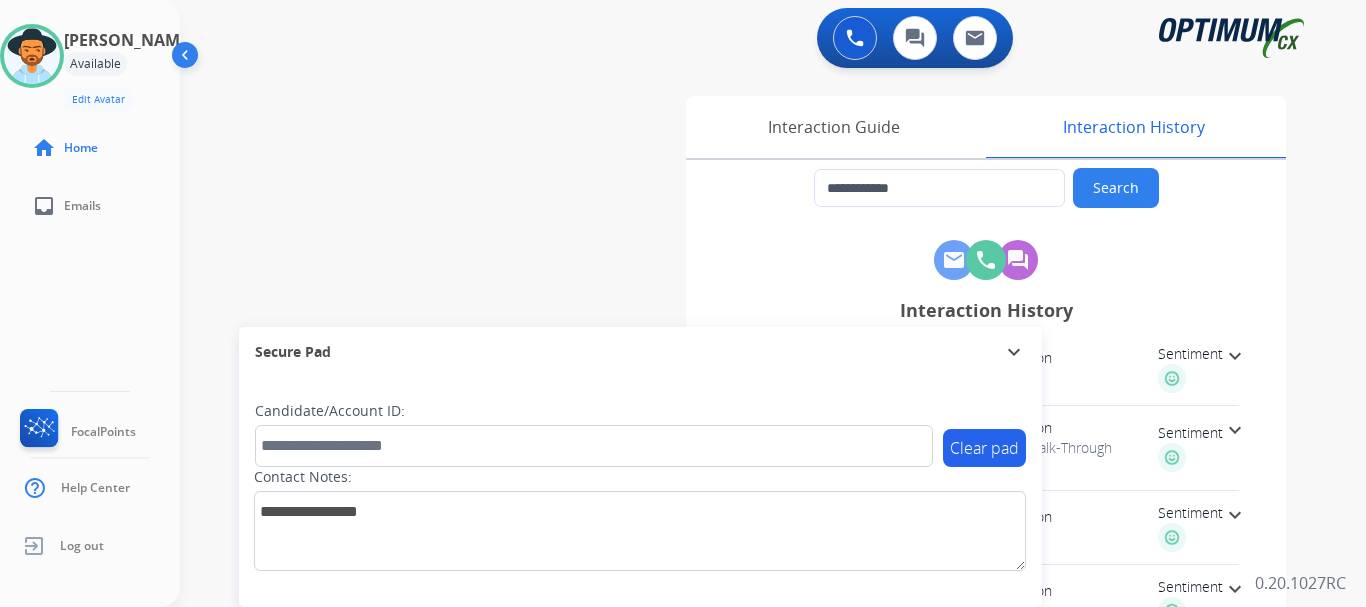 click at bounding box center [855, 38] 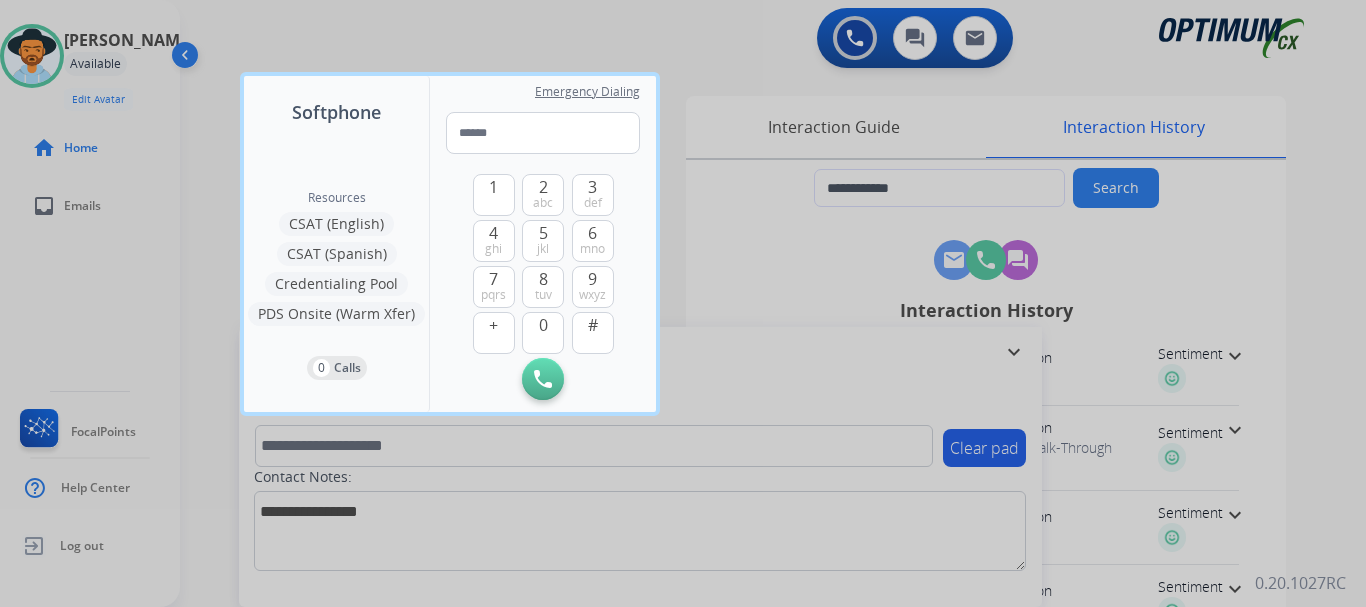 type on "**********" 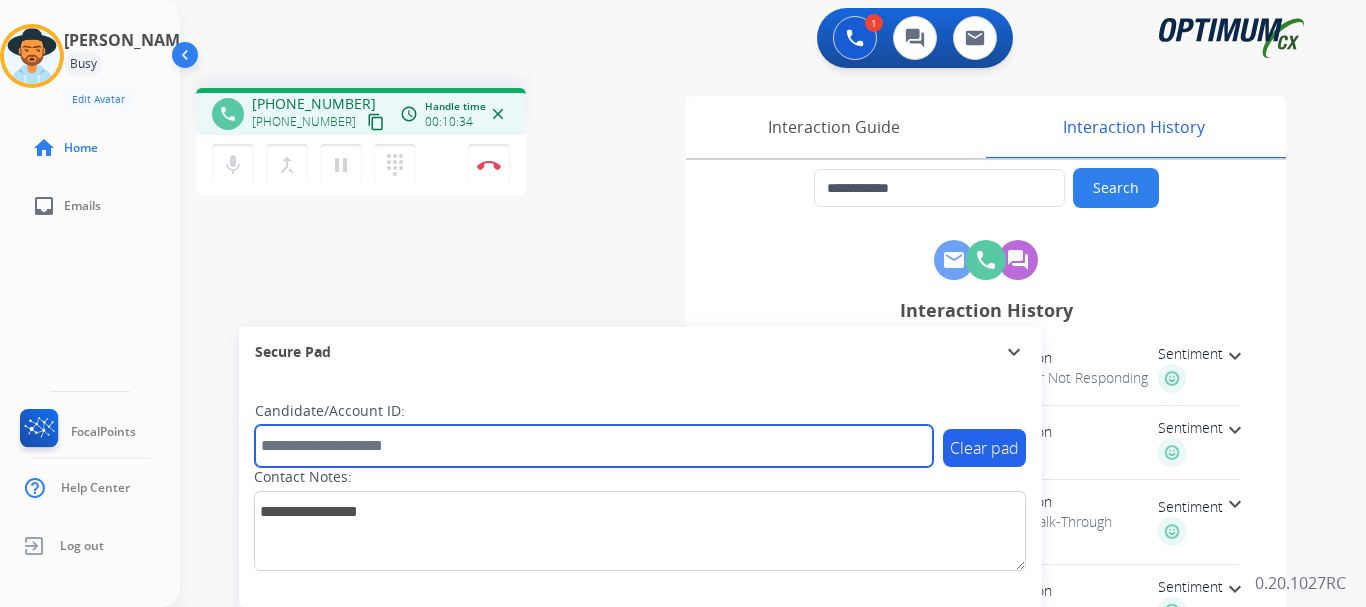 click at bounding box center [594, 446] 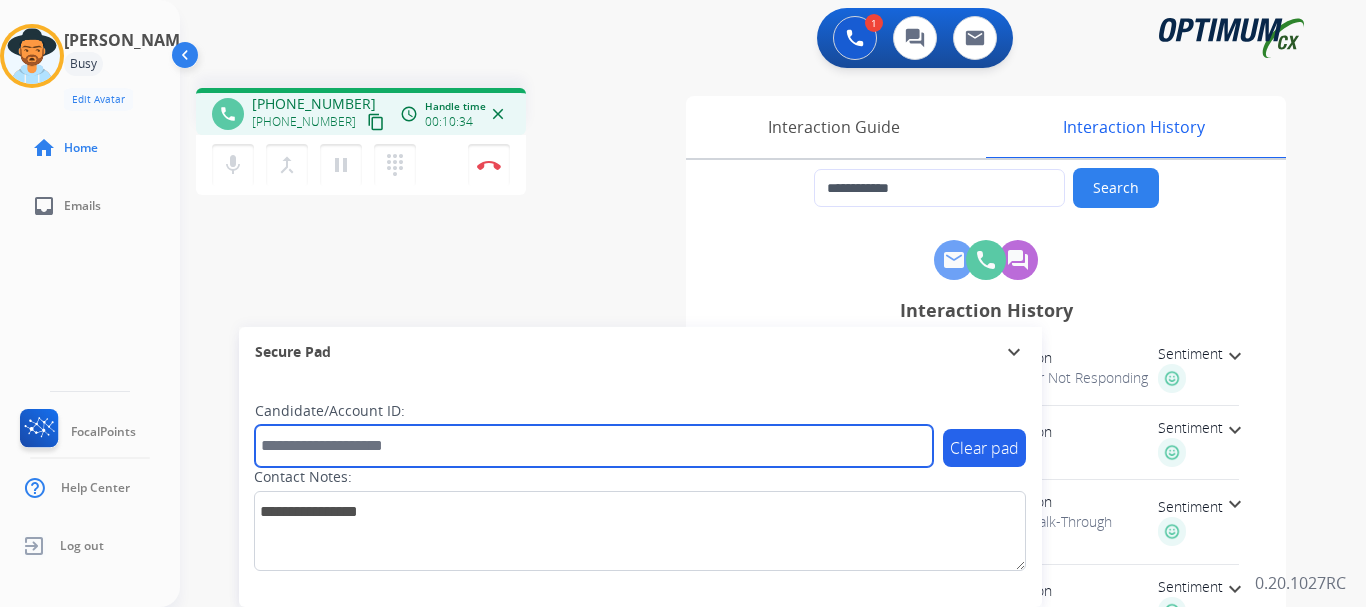 paste on "*******" 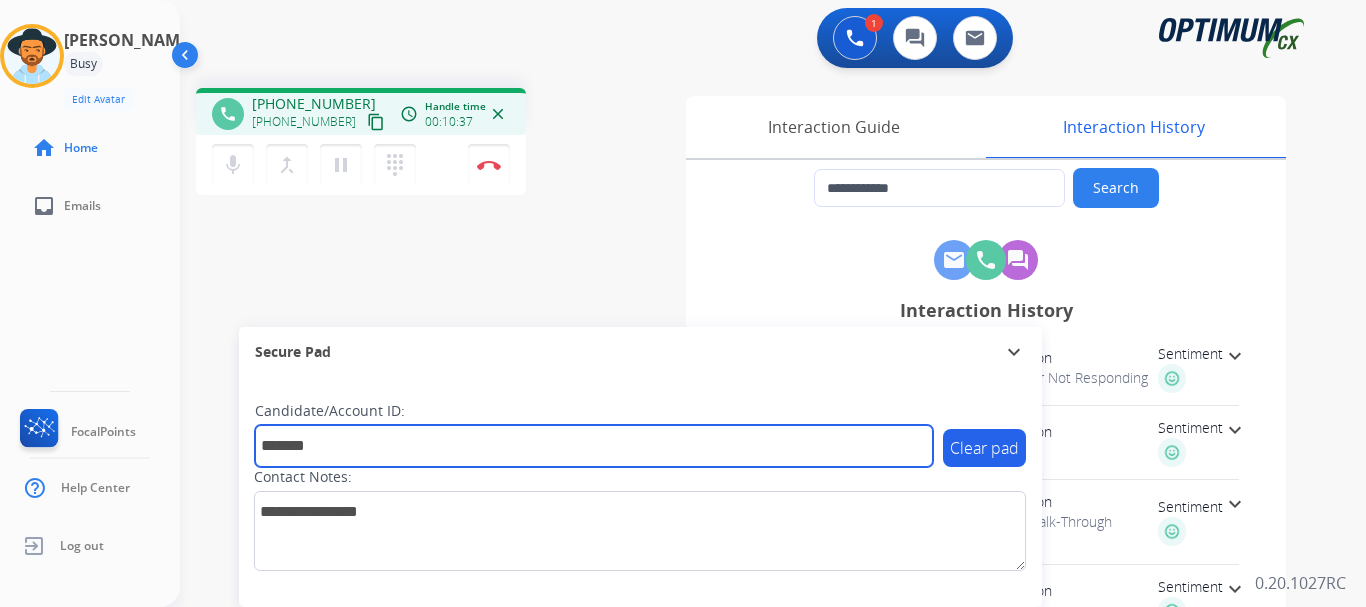type on "*******" 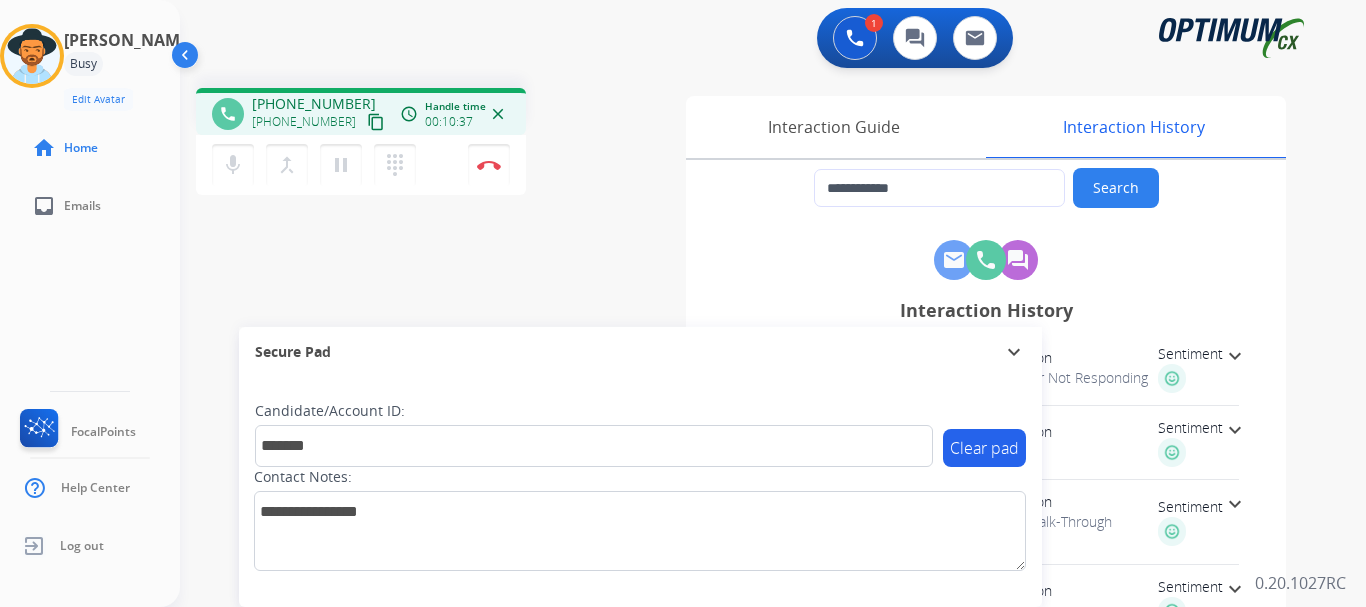 click at bounding box center (489, 165) 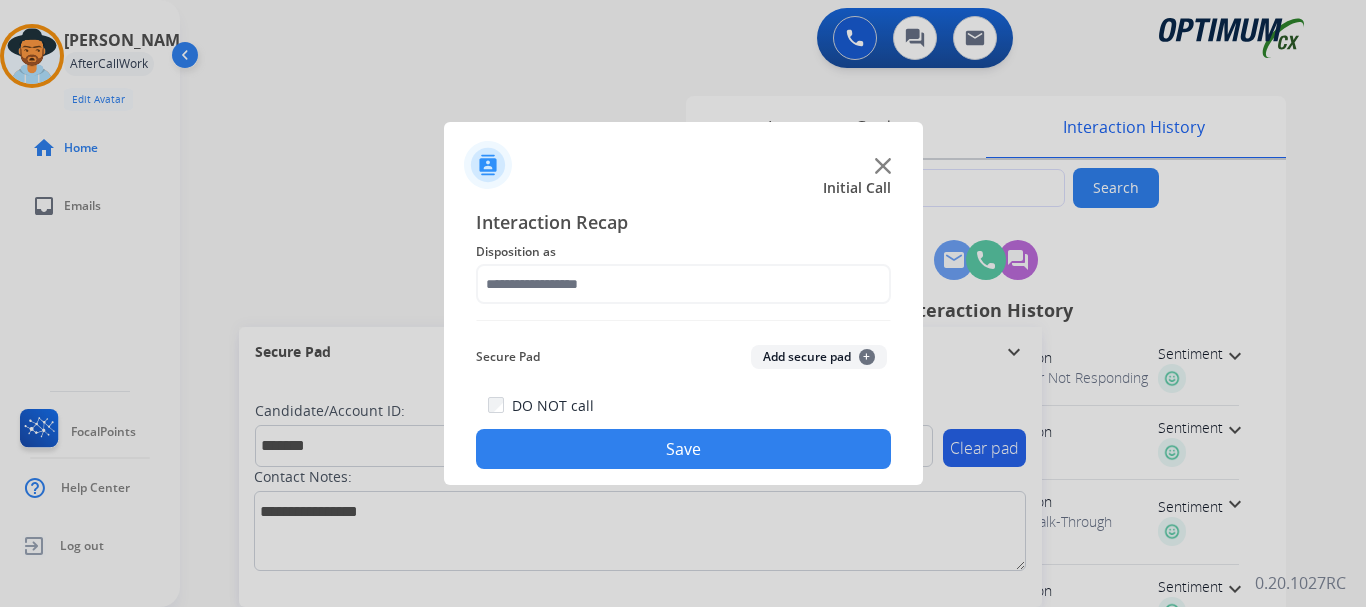 click on "Add secure pad  +" 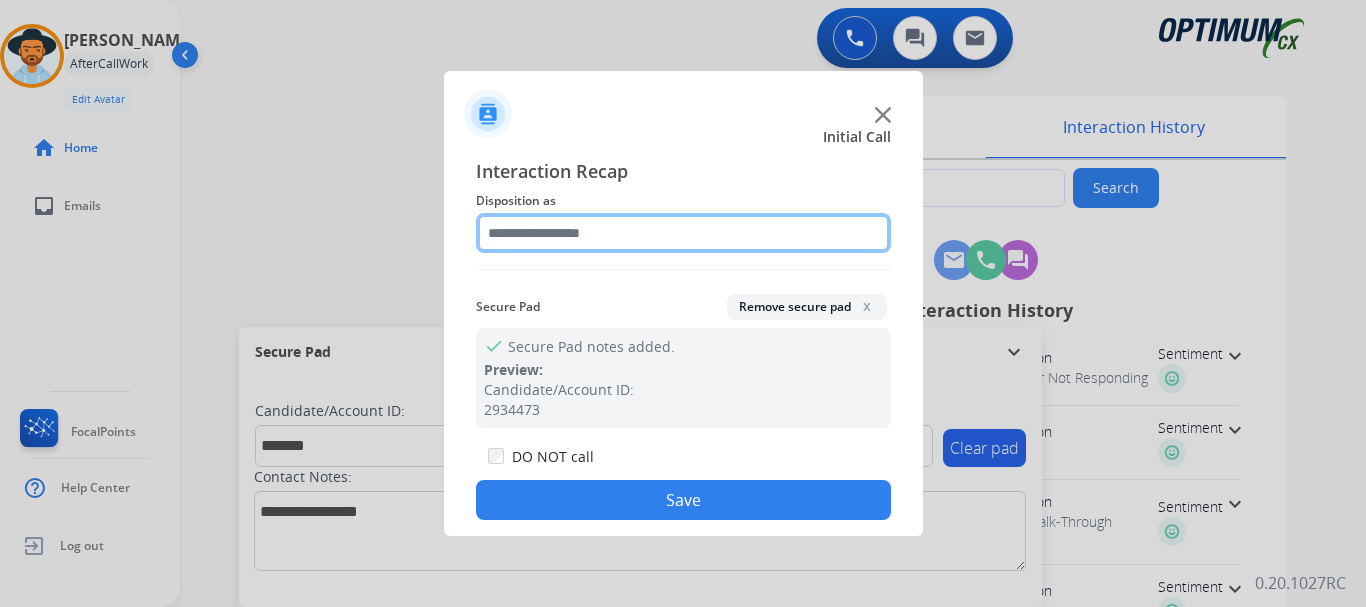 click 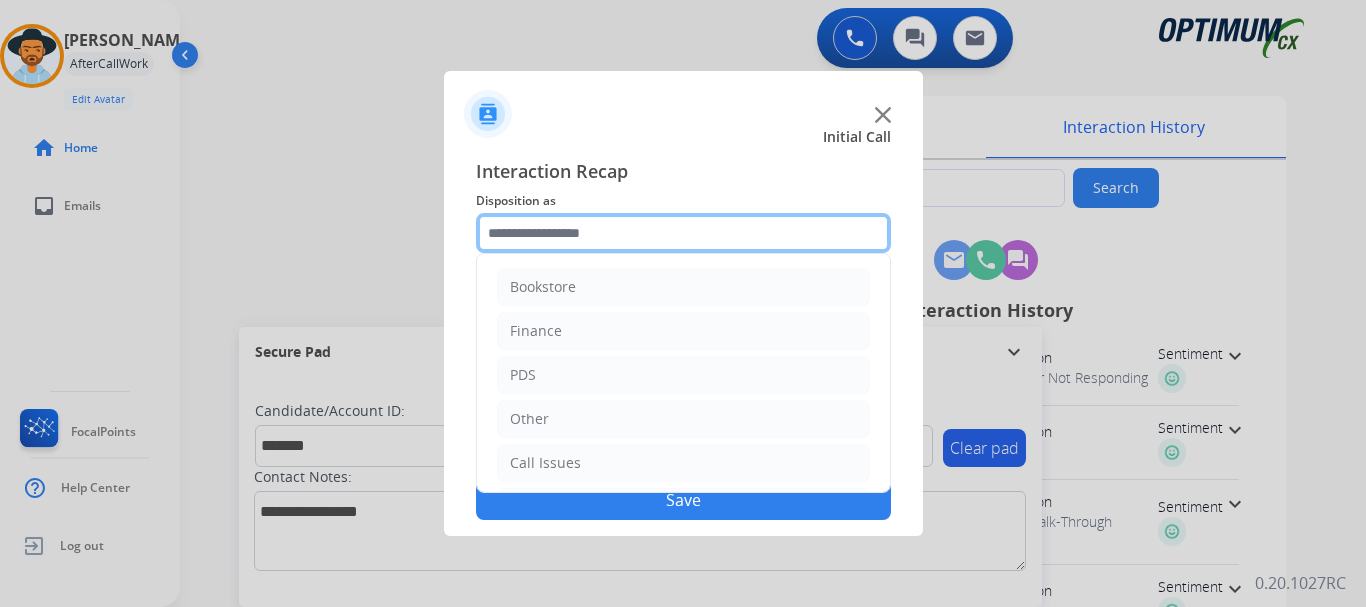 scroll, scrollTop: 136, scrollLeft: 0, axis: vertical 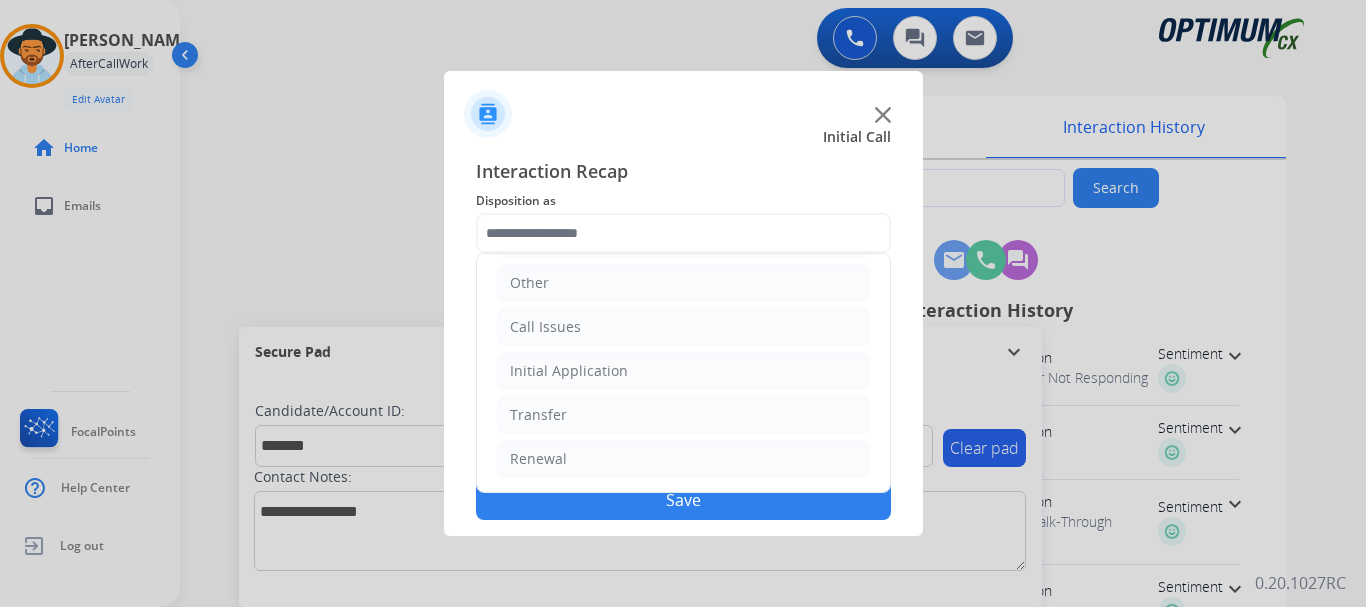 click on "Renewal" 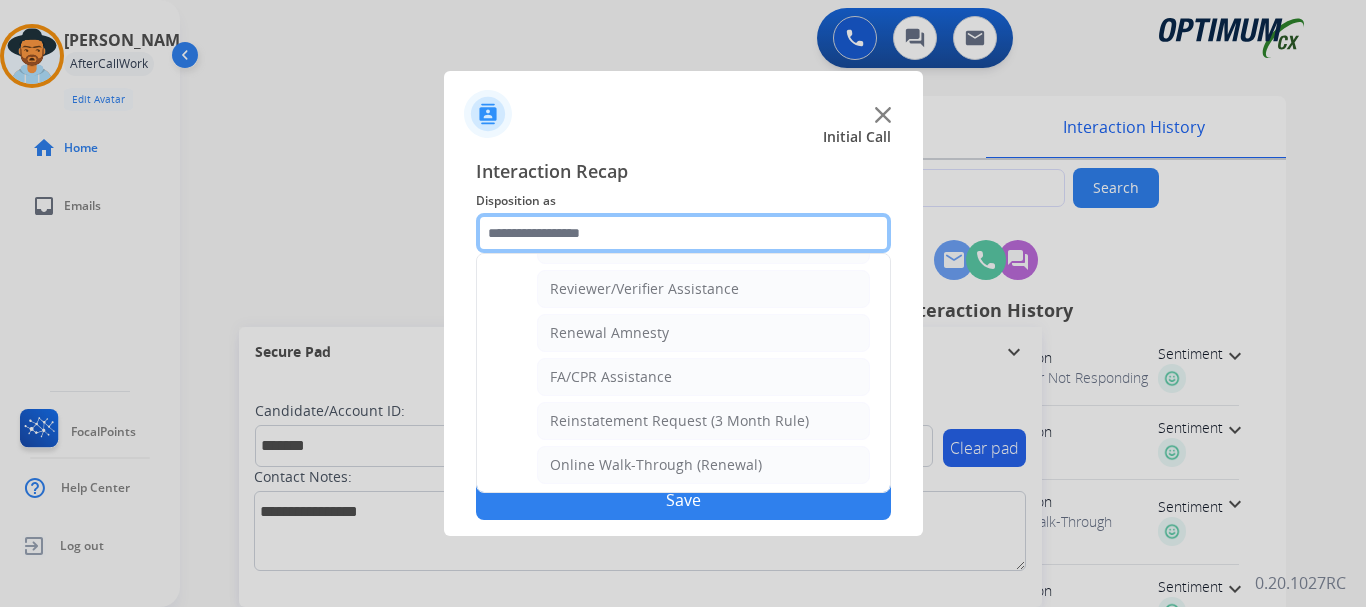 scroll, scrollTop: 772, scrollLeft: 0, axis: vertical 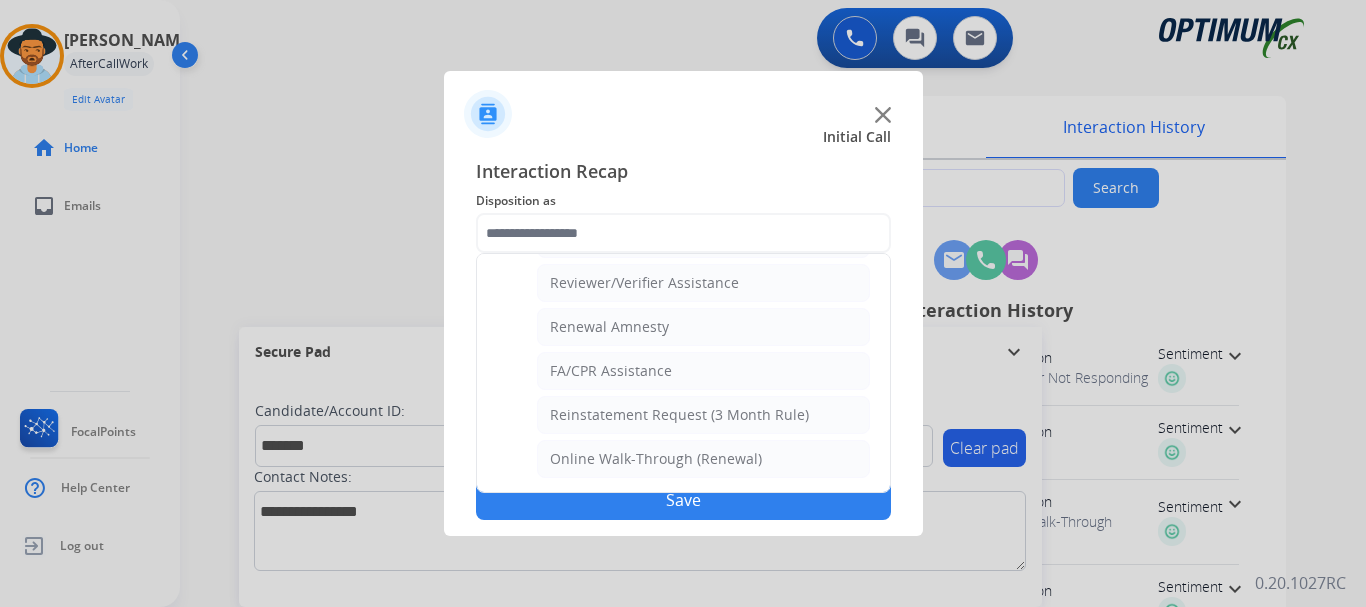click on "Online Walk-Through (Renewal)" 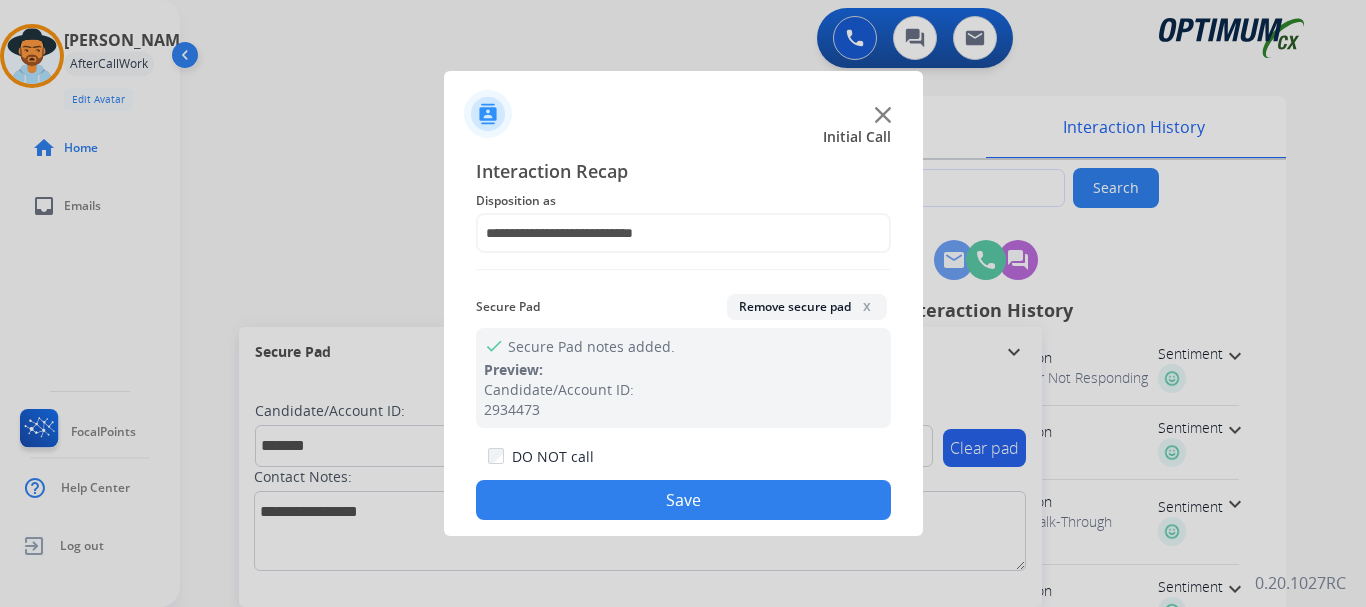 click on "Save" 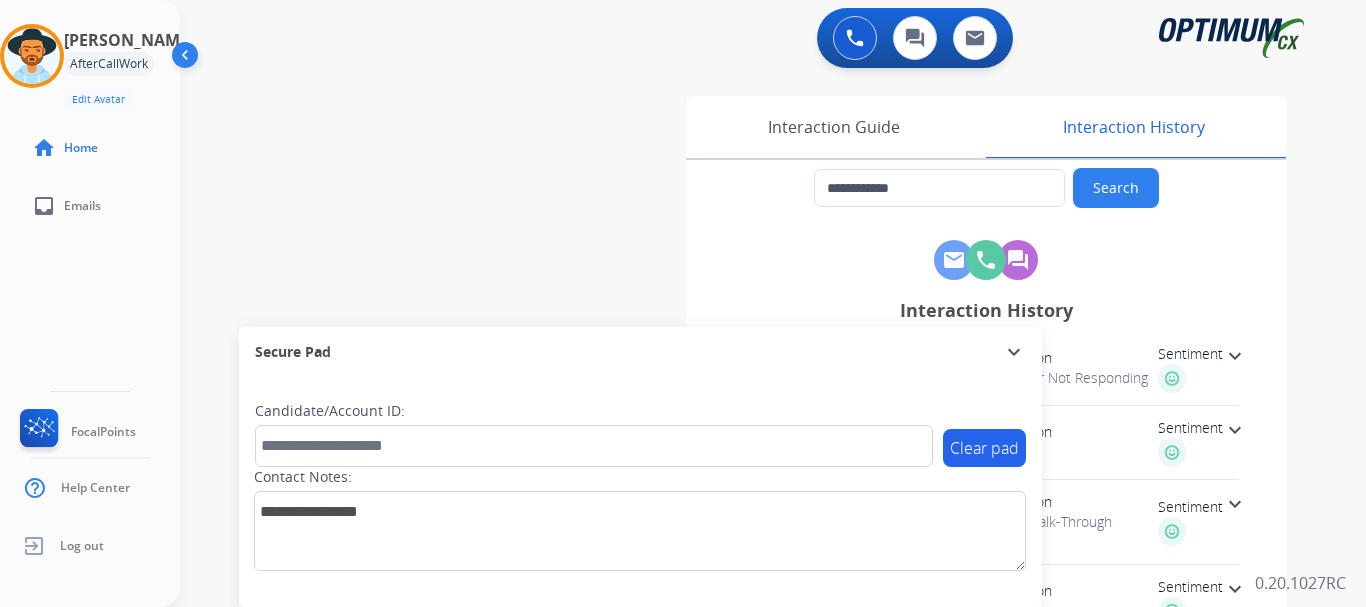 click on "**********" at bounding box center (749, 489) 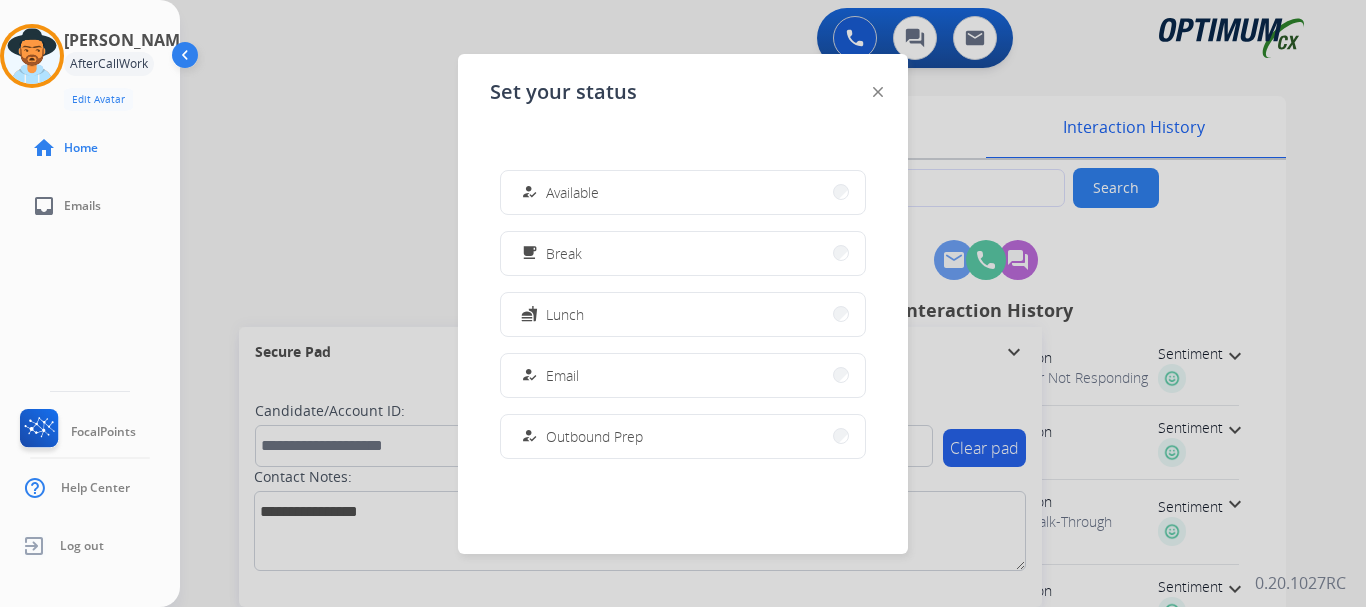 scroll, scrollTop: 499, scrollLeft: 0, axis: vertical 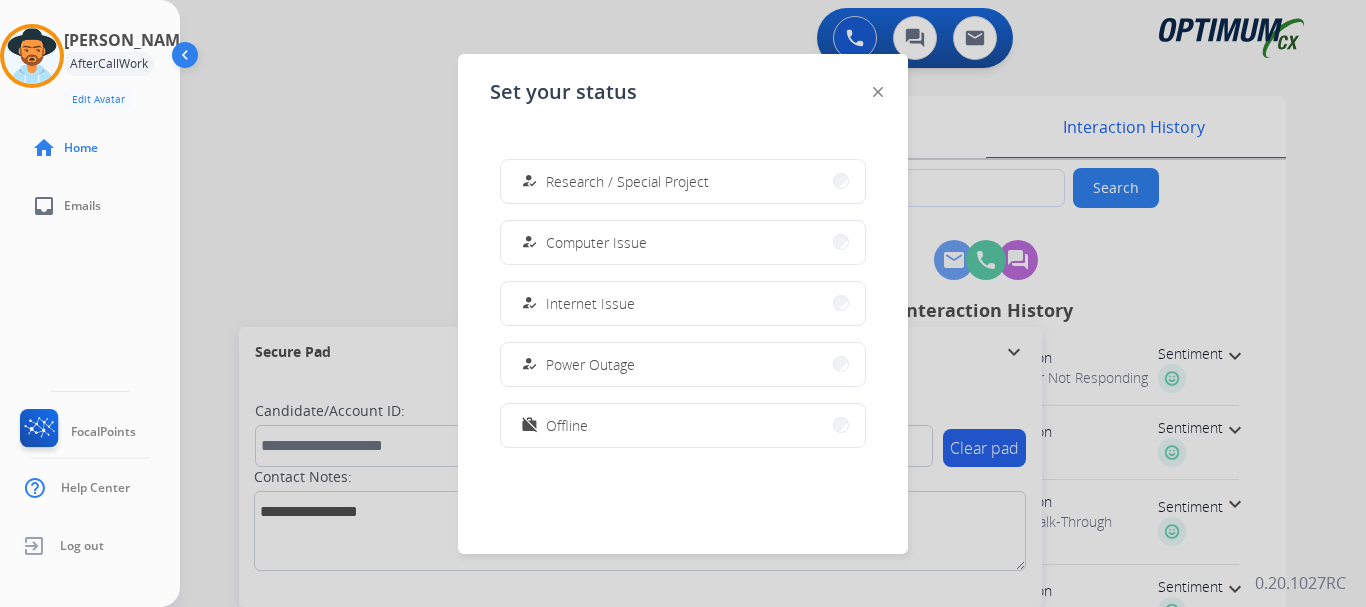 click on "work_off Offline" at bounding box center (683, 425) 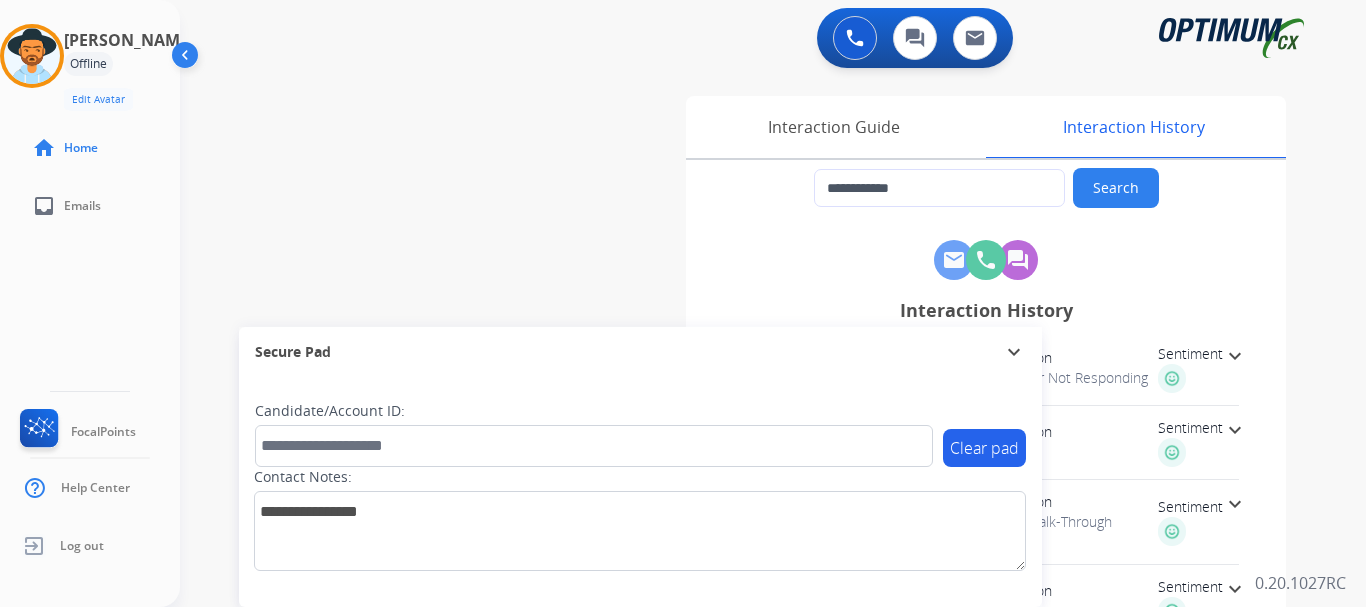 click on "**********" at bounding box center (749, 489) 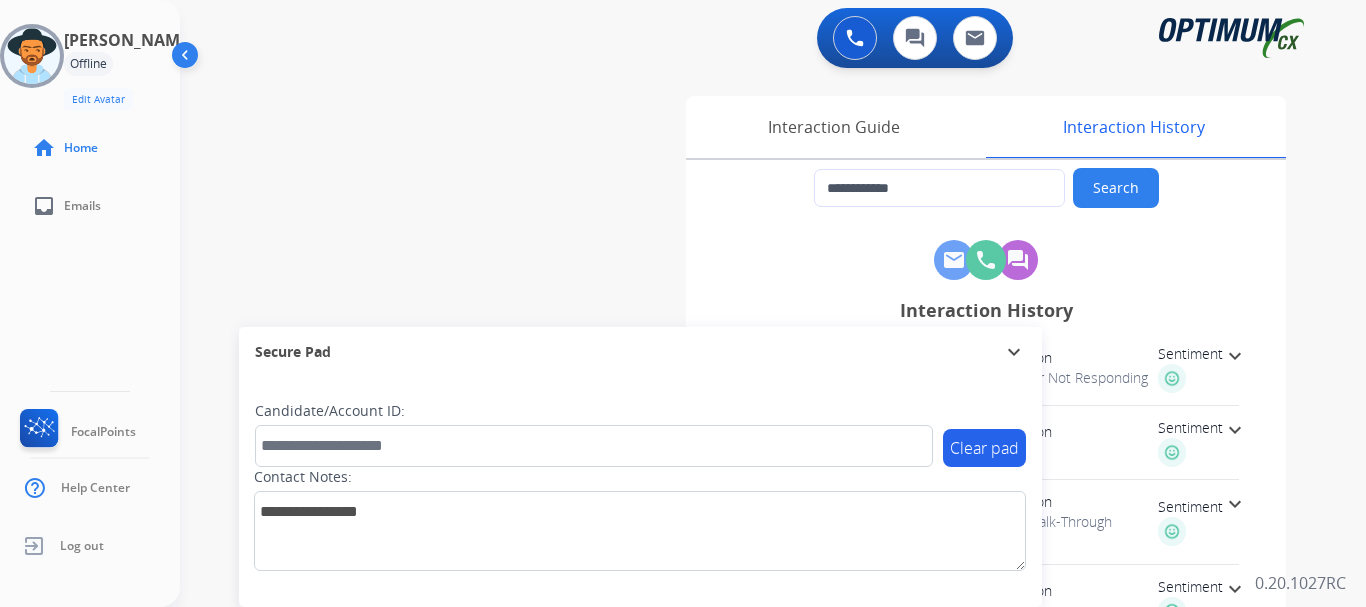 click on "Log out" 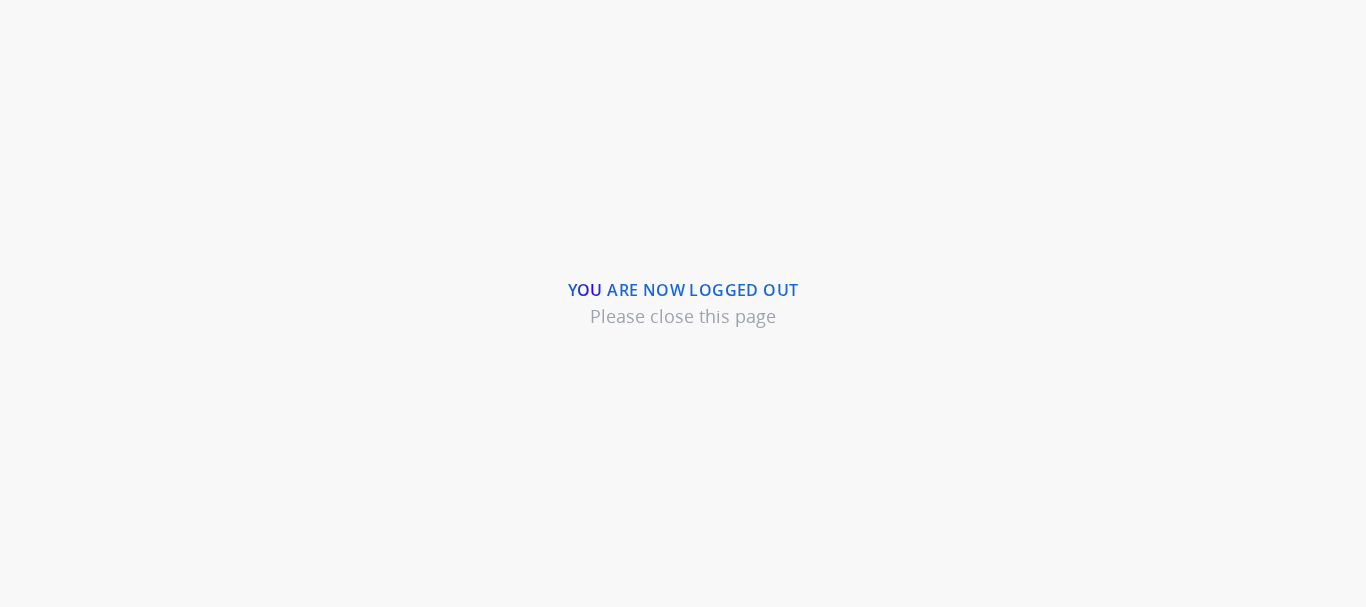 scroll, scrollTop: 0, scrollLeft: 0, axis: both 